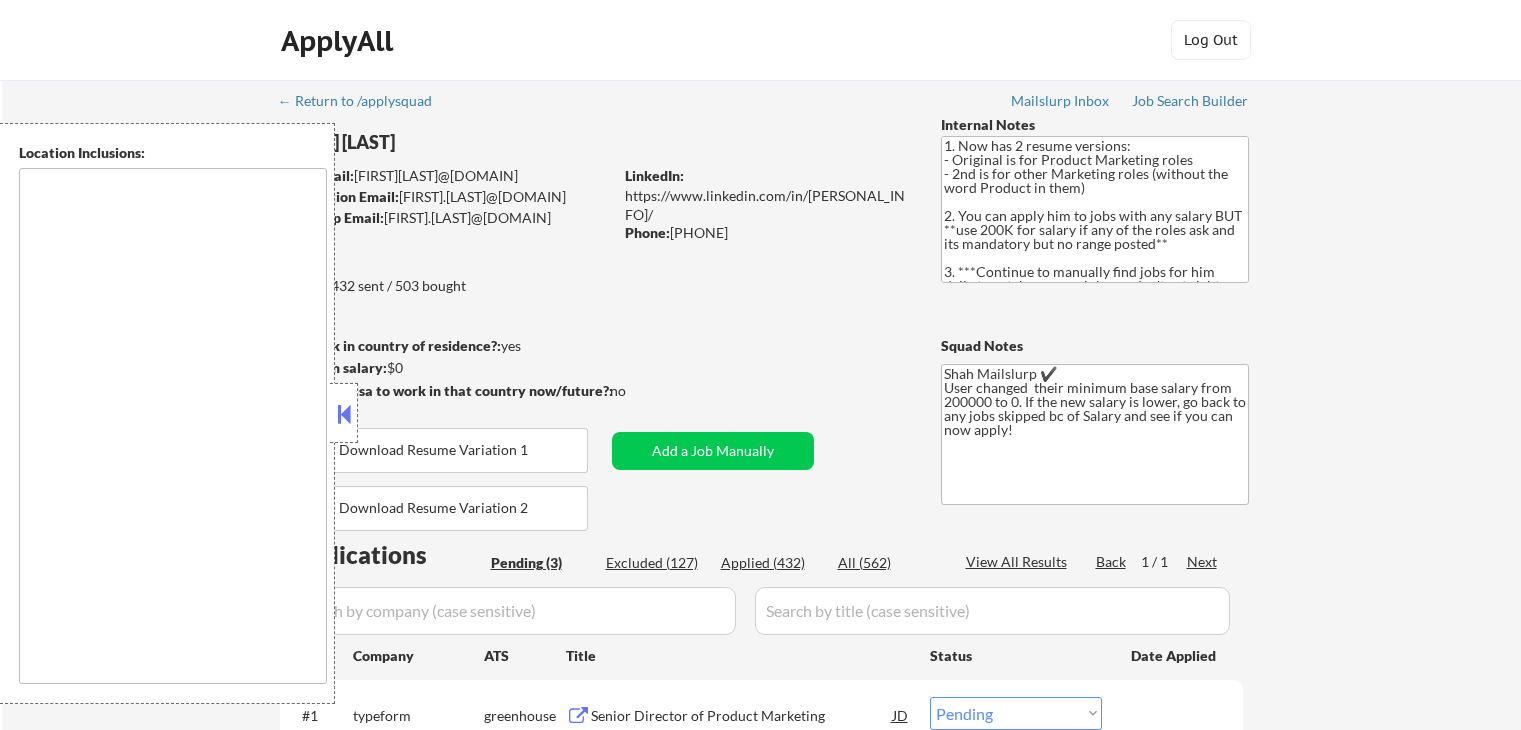 select on ""pending"" 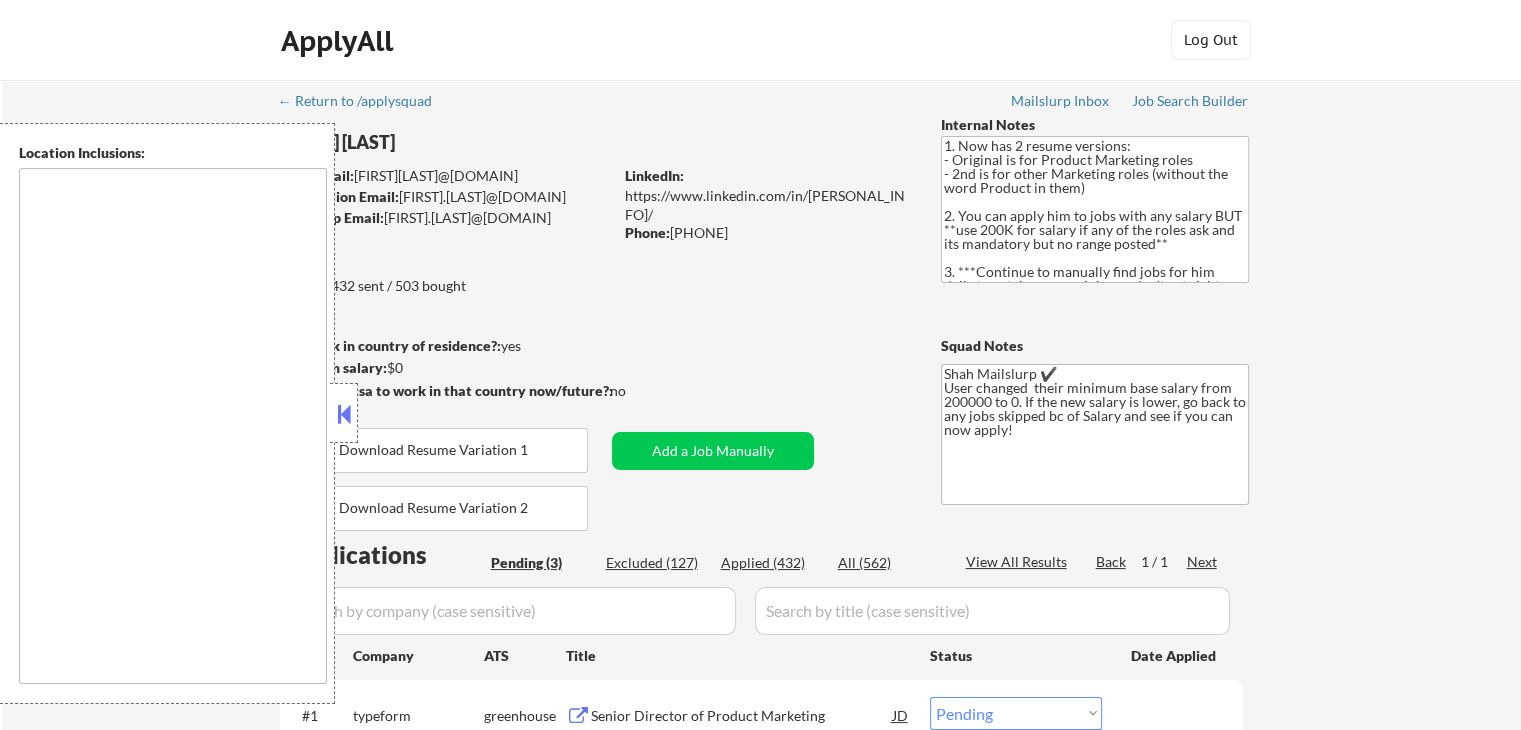 type on "San Francisco, [STATE]   Daly City, [STATE]   South San Francisco, [STATE]   Brisbane, [STATE]   Colma, [STATE]   Pacifica, [STATE]   San Bruno, [STATE]   Millbrae, [STATE]   Burlingame, [STATE]   San Mateo, [STATE]   Foster City, [STATE]   Belmont, [STATE]   Redwood City, [STATE]   San Carlos, [STATE]   Half Moon Bay, [STATE]   Alameda, [STATE]   Oakland, [STATE]   Berkeley, [STATE]   Emeryville, [STATE]   Piedmont, [STATE]   Albany, [STATE]   El Cerrito, [STATE]   Richmond, [STATE]   San Leandro, [STATE]   Hayward, [STATE]   Union City, [STATE]   Fremont, [STATE]   Castro Valley, [STATE]   San Rafael, [STATE]   Larkspur, [STATE]   Corte Madera, [STATE]   Tiburon, [STATE]   Sausalito, [STATE]   Mill Valley, [STATE]   Orinda, [STATE] Moraga, [STATE]   Lafayette, [STATE]   Walnut Creek, [STATE]   Concord, [STATE]   San Pablo, [STATE]   Hercules, [STATE]   Pinole, [STATE]   Orinda, [STATE]   El Sobrante, [STATE]   Pleasant Hill, [STATE]   Martinez, [STATE]   Dublin, [STATE]   San Ramon, [STATE]   Danville, [STATE]   Brentwood, [STATE]   Antioch, [STATE]   Clayton, [STATE]   Benicia, [STATE]   Vallejo, [STATE] Hillsborough, [STATE]   Menlo Park, [STATE]   Atherton, [STATE]   Palo Alto, [STATE]   Mountain View, [STATE]   Los Altos, [STATE]   Sunnyvale, [STATE]   Santa Clara, [STATE]   Newark, [STATE]   Brisbane, [STATE] Ple..." 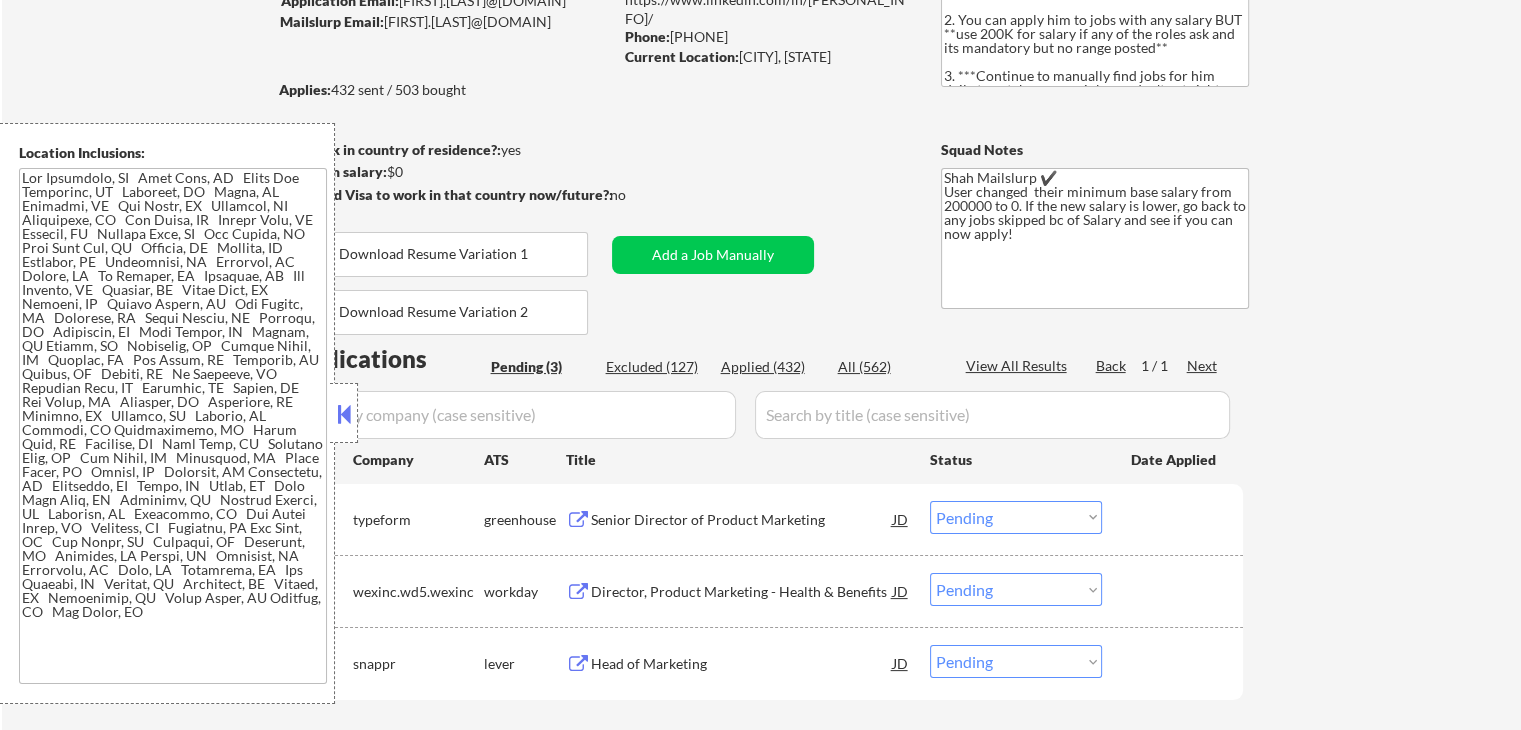 scroll, scrollTop: 200, scrollLeft: 0, axis: vertical 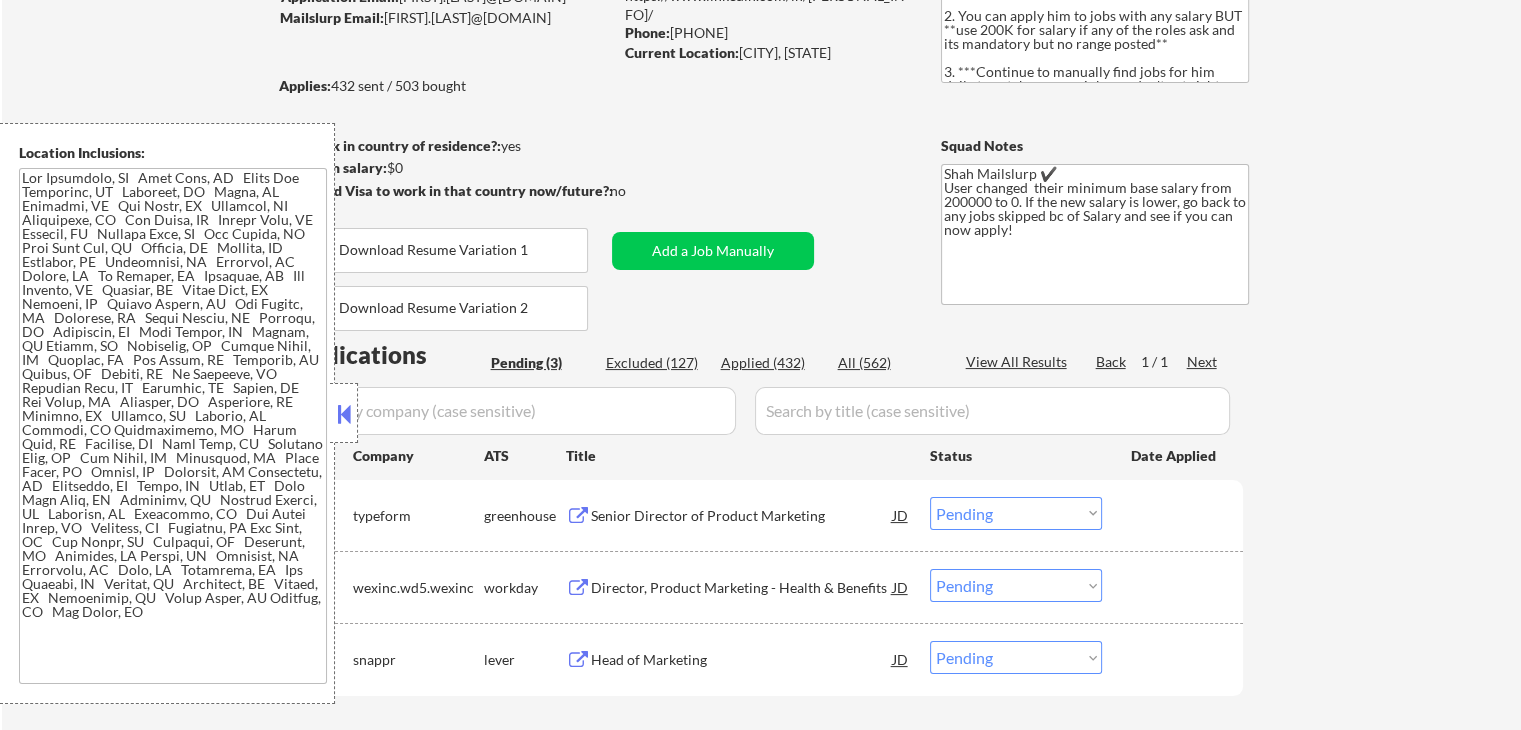 drag, startPoint x: 339, startPoint y: 405, endPoint x: 333, endPoint y: 396, distance: 10.816654 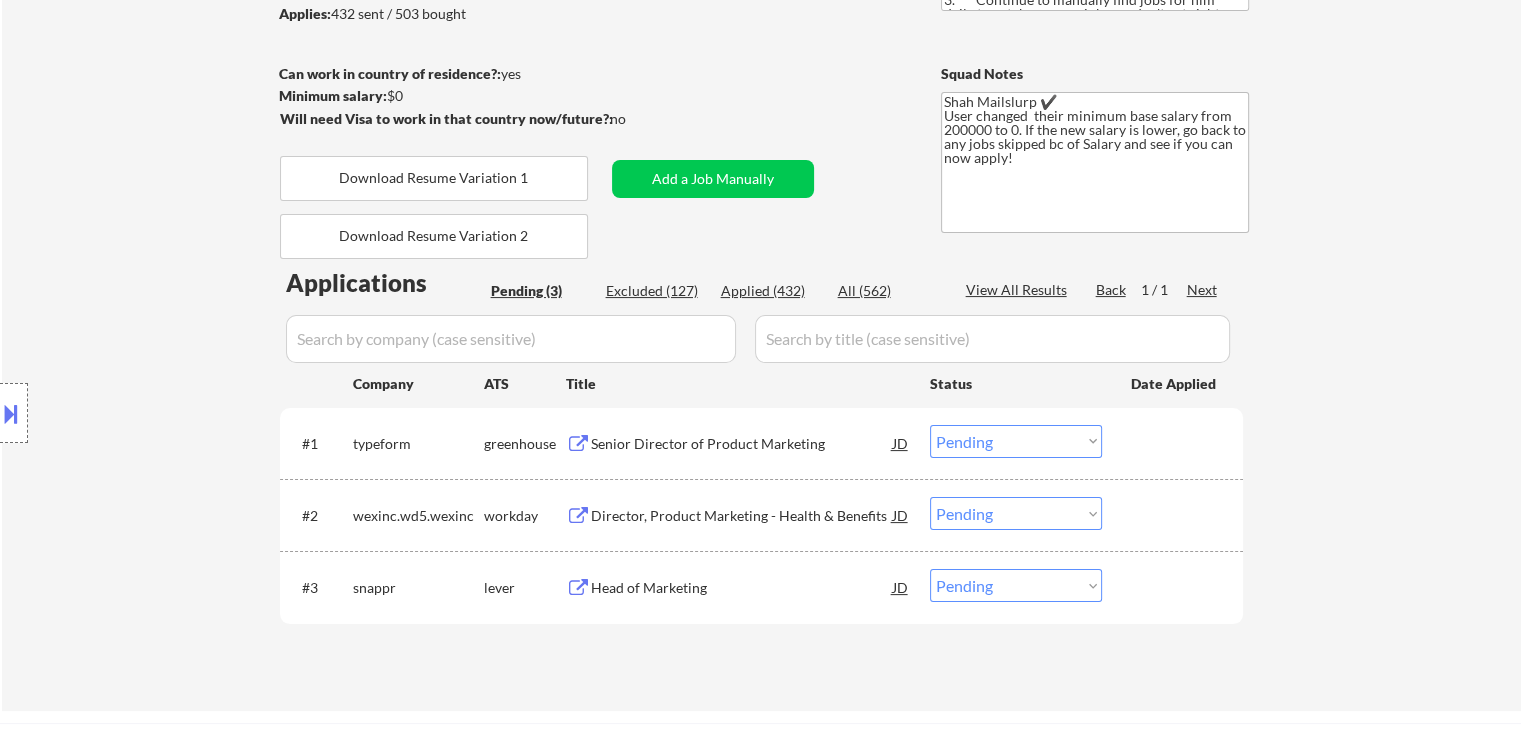 scroll, scrollTop: 500, scrollLeft: 0, axis: vertical 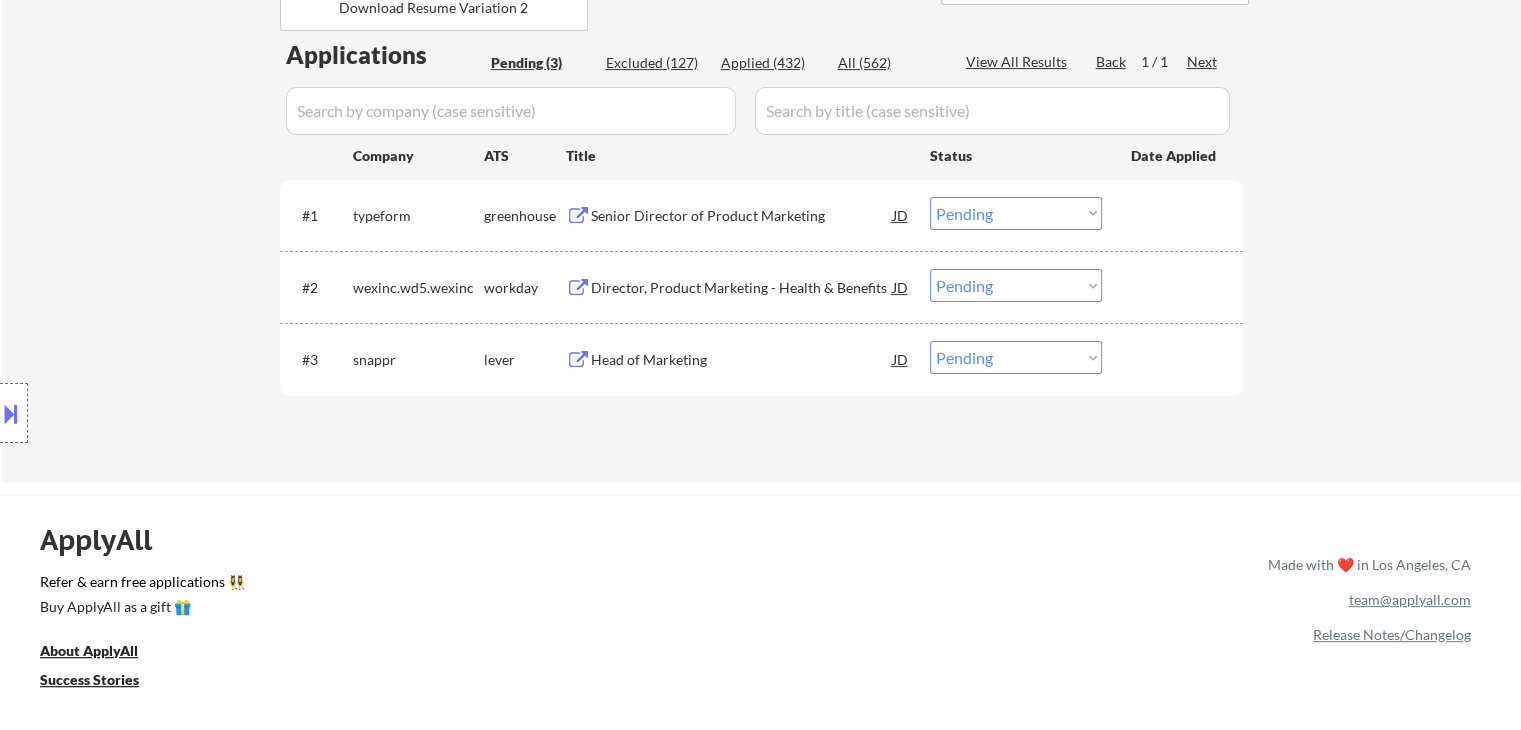 click on "Senior Director of Product Marketing" at bounding box center (742, 216) 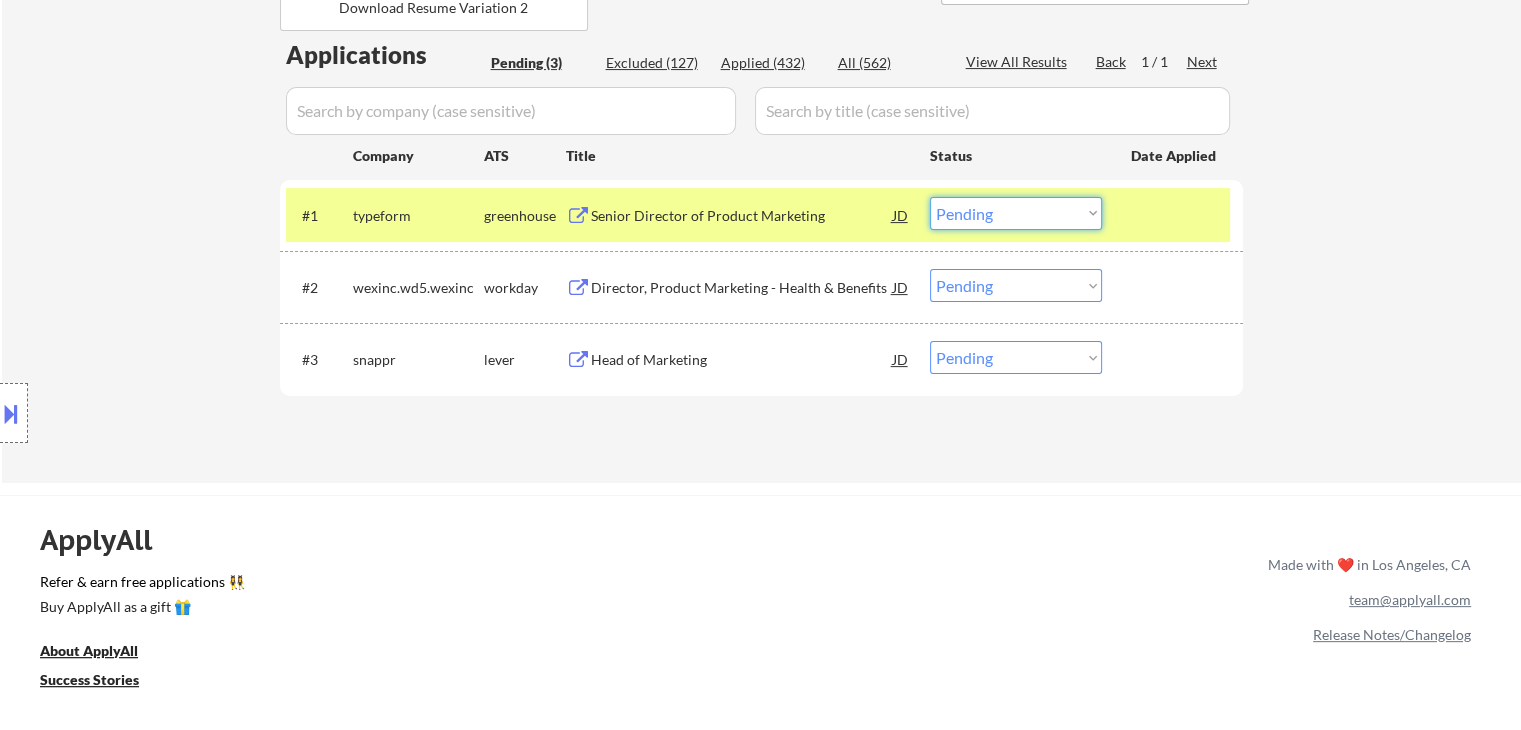 click on "Choose an option... Pending Applied Excluded (Questions) Excluded (Expired) Excluded (Location) Excluded (Bad Match) Excluded (Blocklist) Excluded (Salary) Excluded (Other)" at bounding box center [1016, 213] 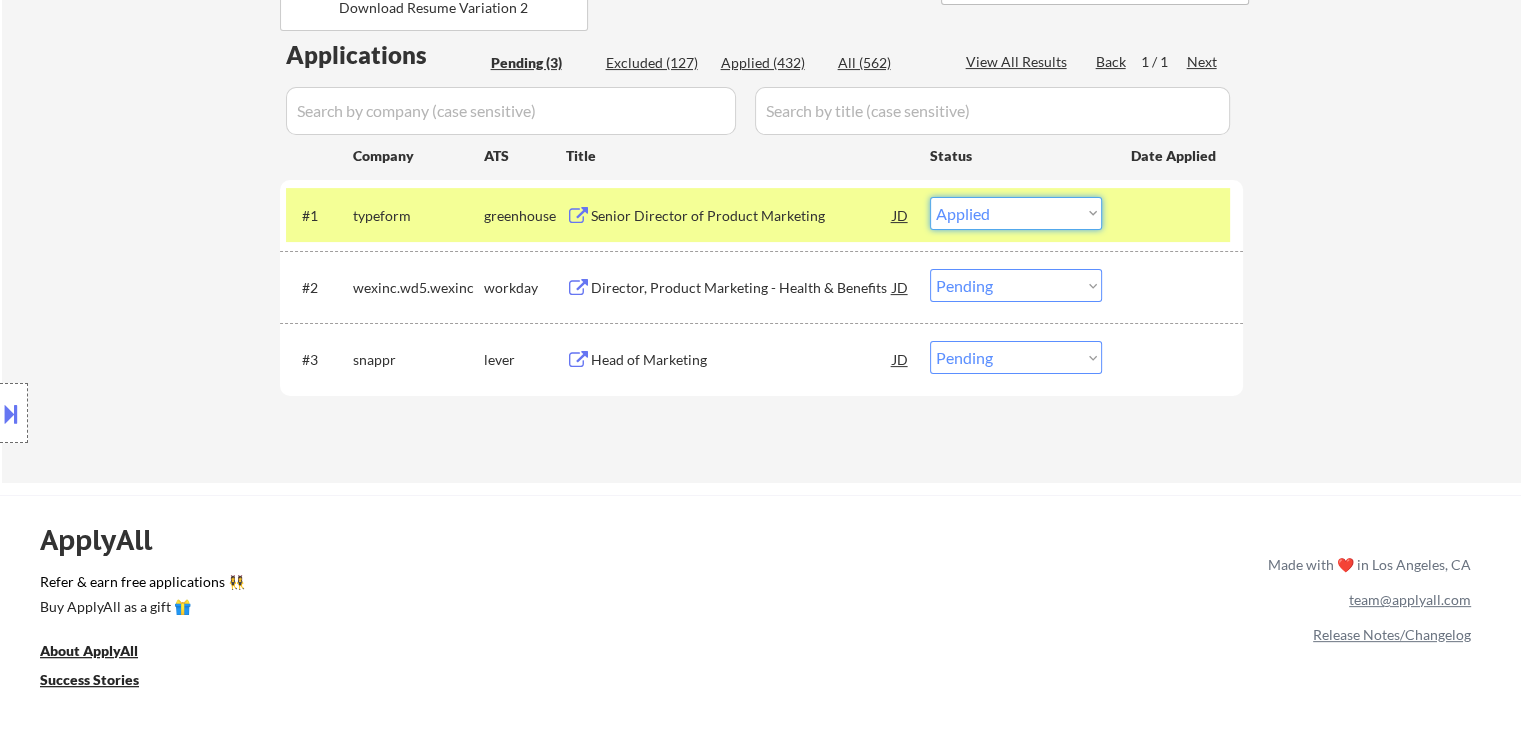 click on "Choose an option... Pending Applied Excluded (Questions) Excluded (Expired) Excluded (Location) Excluded (Bad Match) Excluded (Blocklist) Excluded (Salary) Excluded (Other)" at bounding box center (1016, 213) 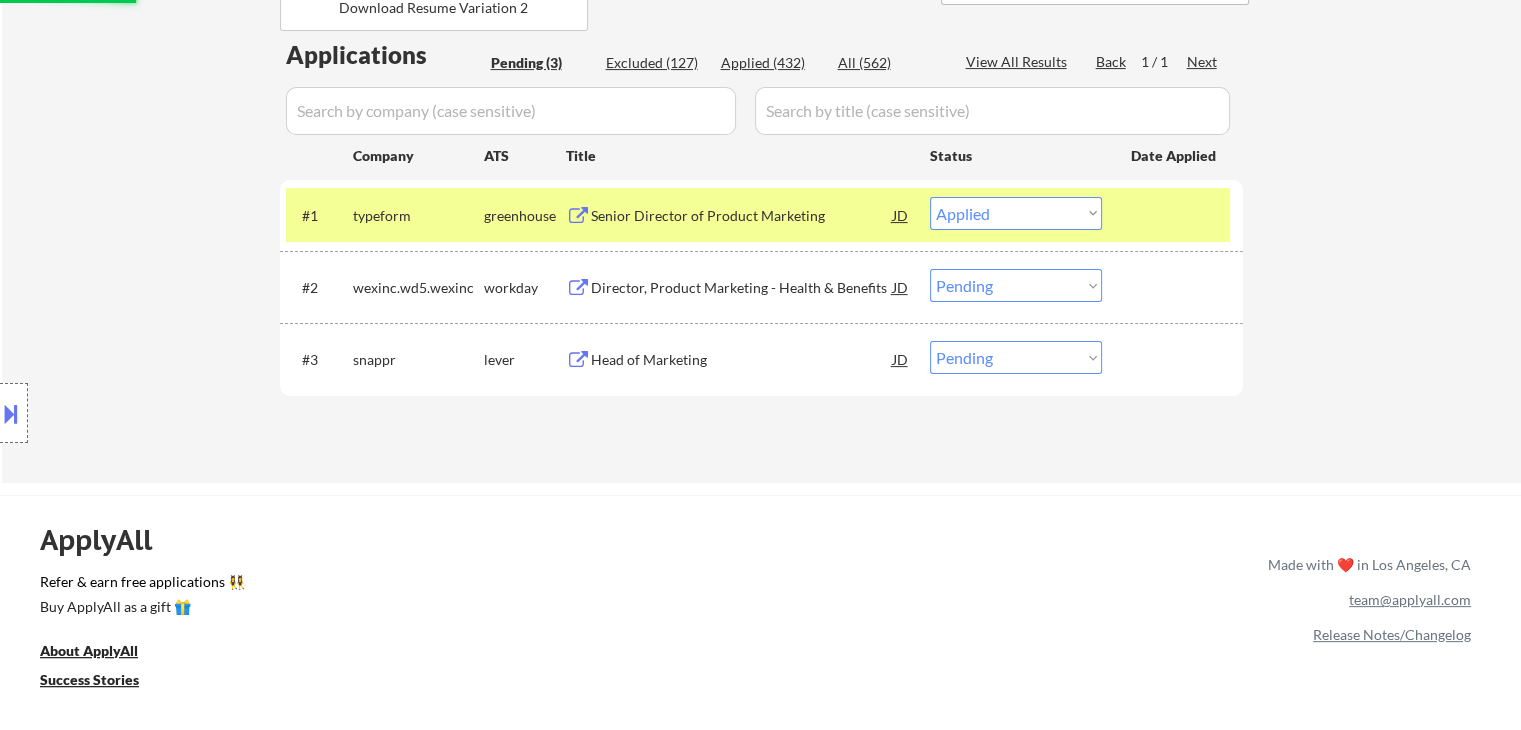 select on ""pending"" 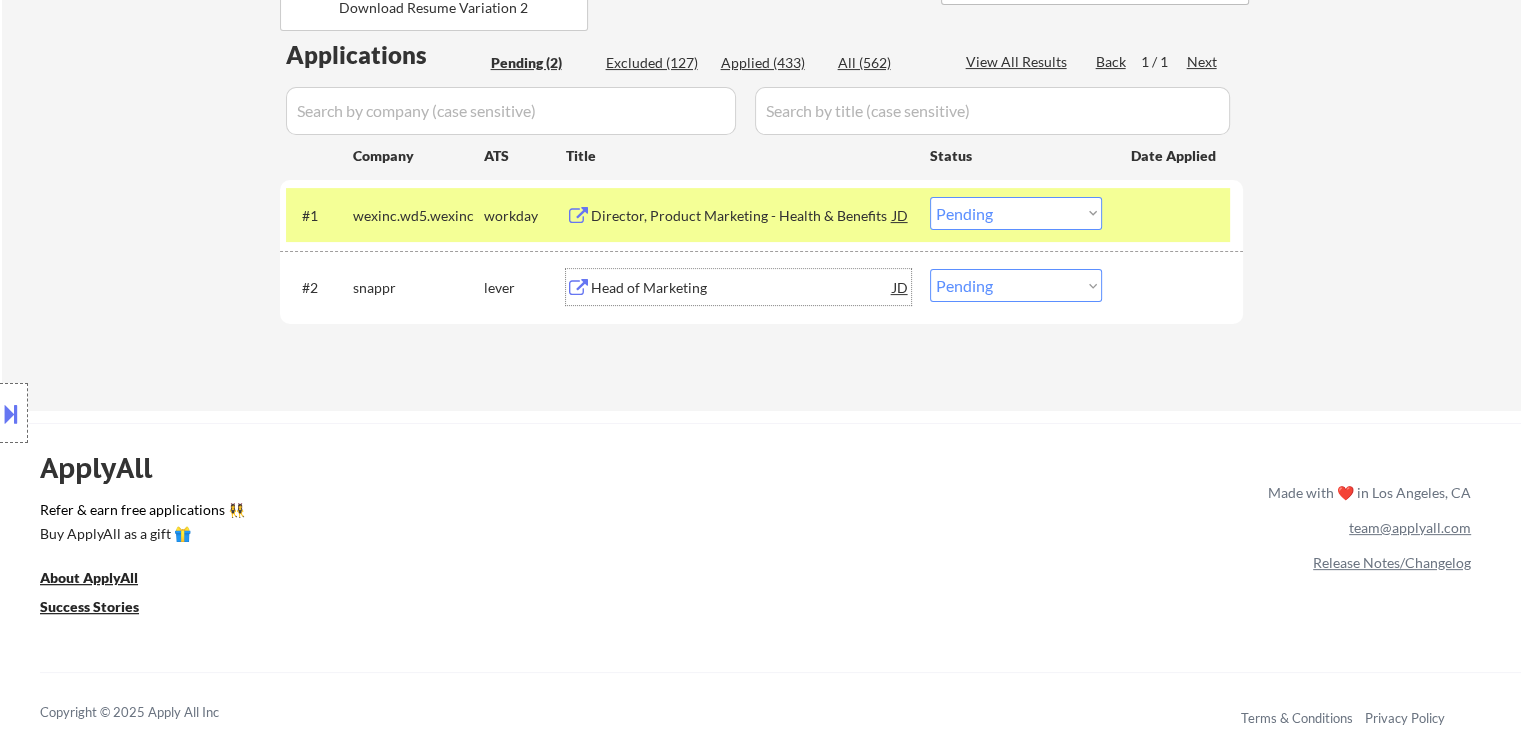 click on "Head of Marketing" at bounding box center (742, 288) 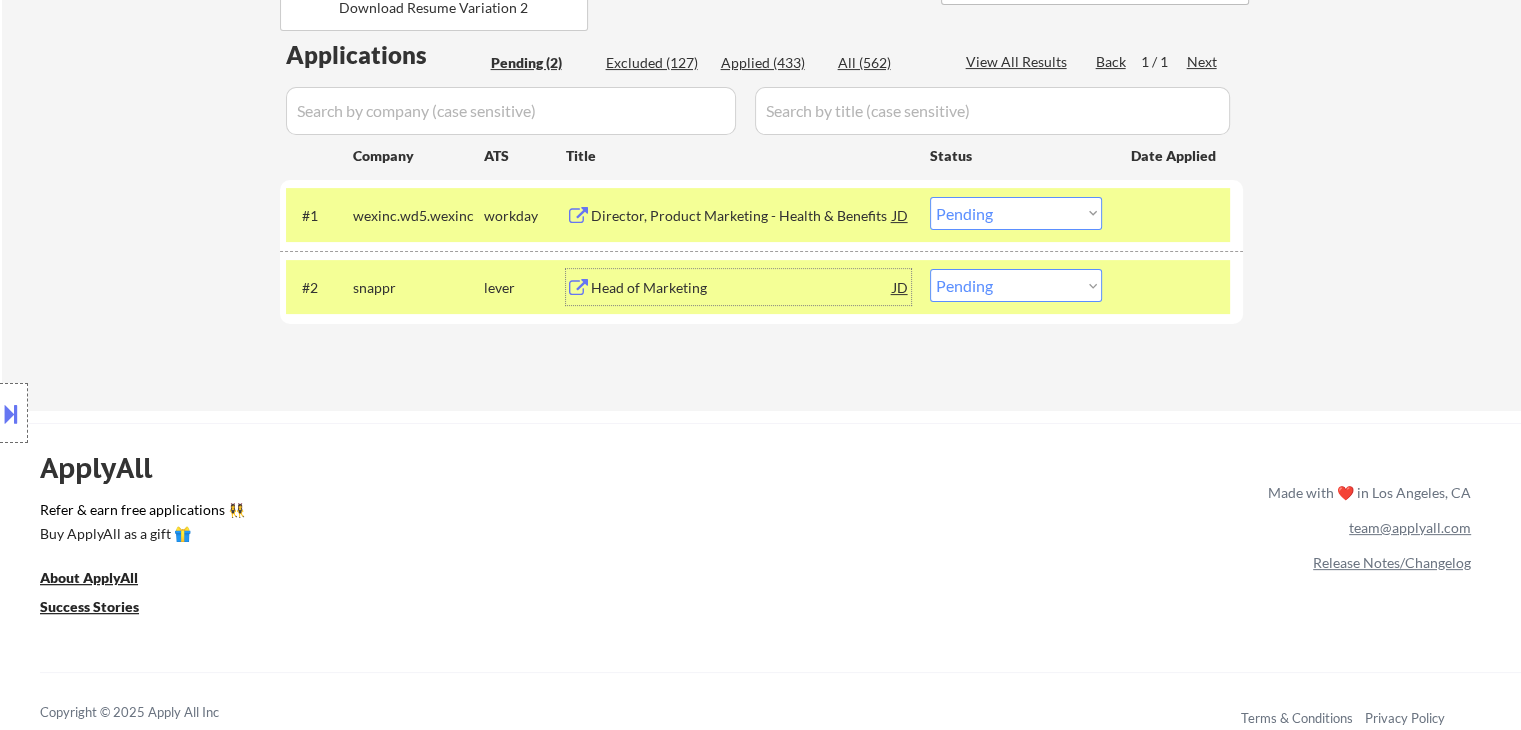 click at bounding box center [14, 413] 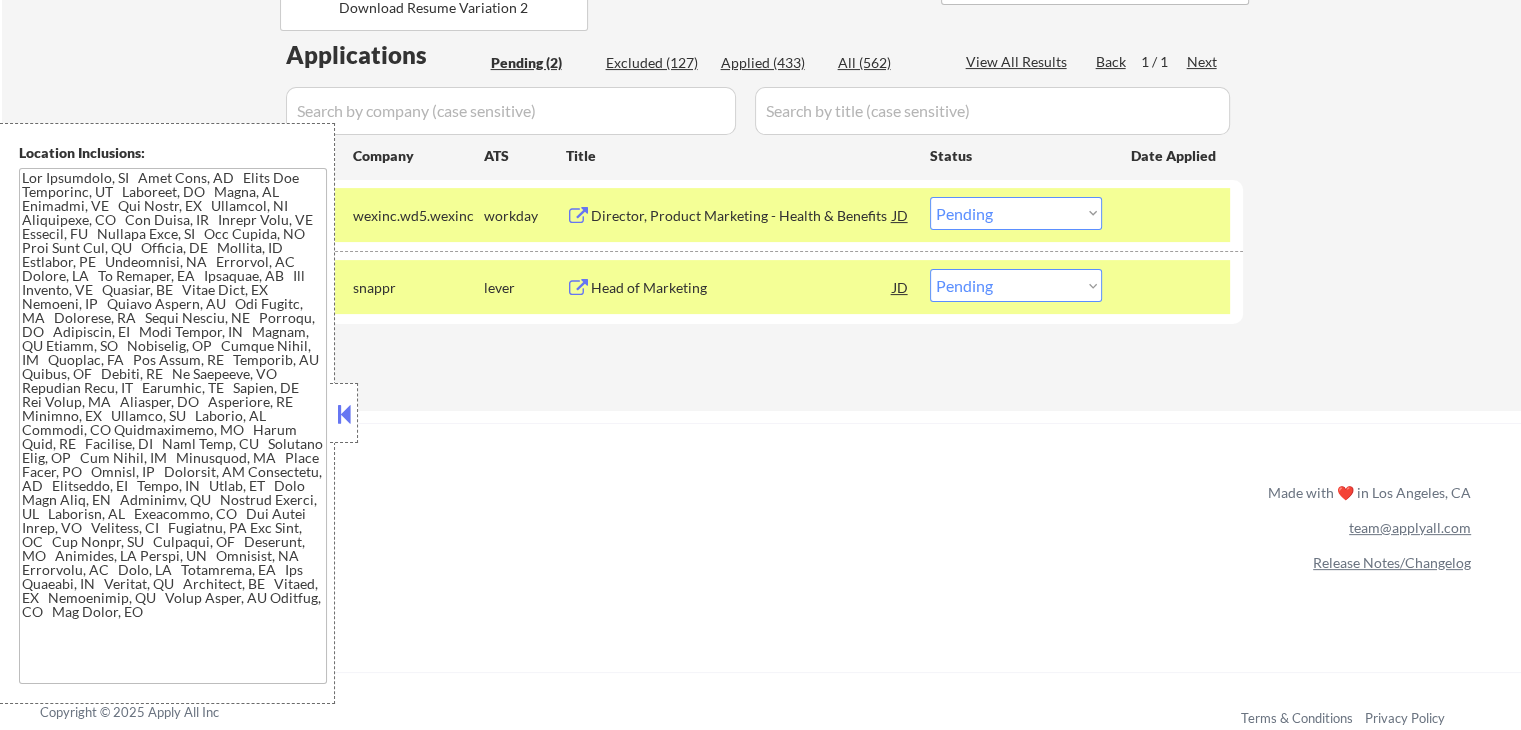 click at bounding box center [344, 414] 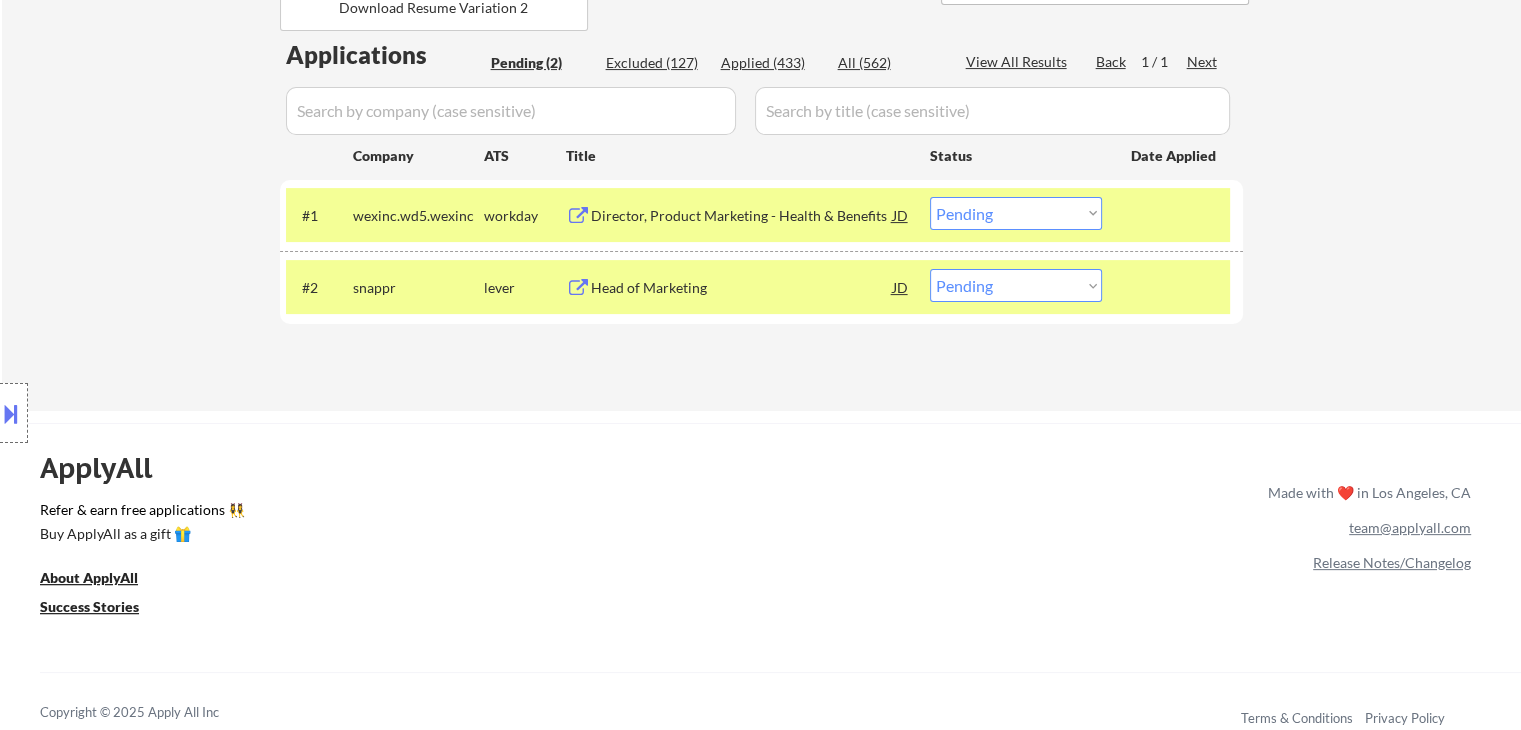 click on "Director, Product Marketing - Health & Benefits" at bounding box center [742, 216] 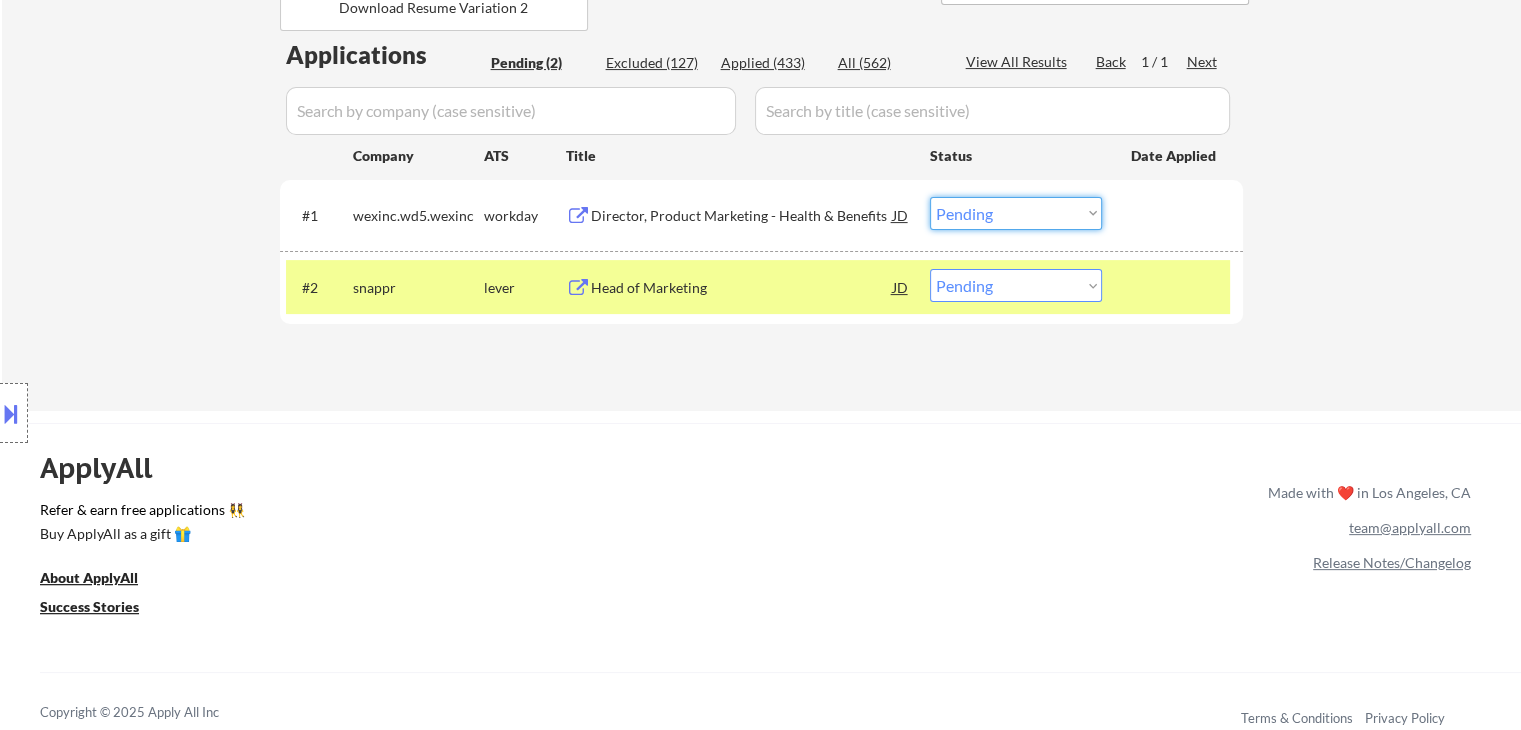 click on "Choose an option... Pending Applied Excluded (Questions) Excluded (Expired) Excluded (Location) Excluded (Bad Match) Excluded (Blocklist) Excluded (Salary) Excluded (Other)" at bounding box center [1016, 213] 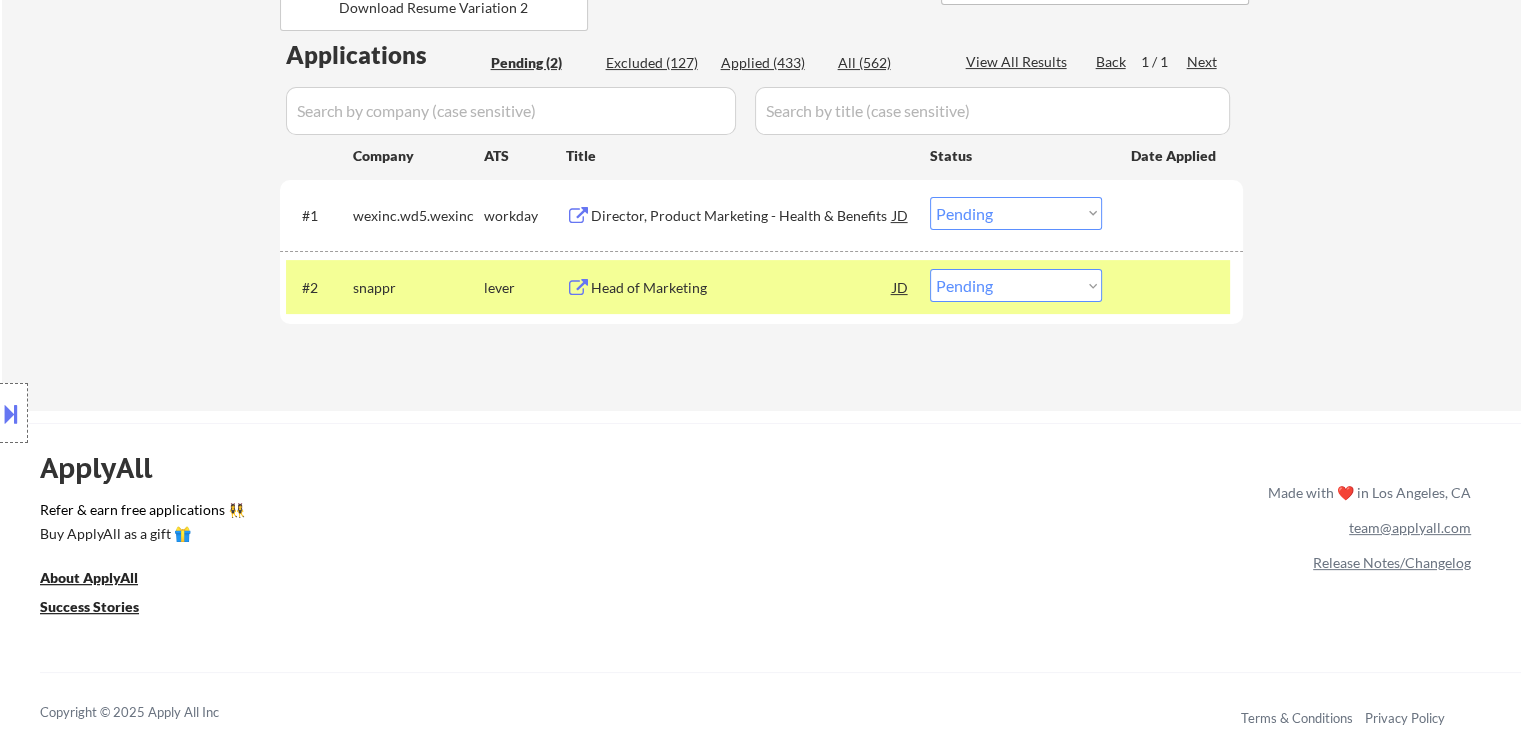 click on "Choose an option... Pending Applied Excluded (Questions) Excluded (Expired) Excluded (Location) Excluded (Bad Match) Excluded (Blocklist) Excluded (Salary) Excluded (Other)" at bounding box center (1016, 285) 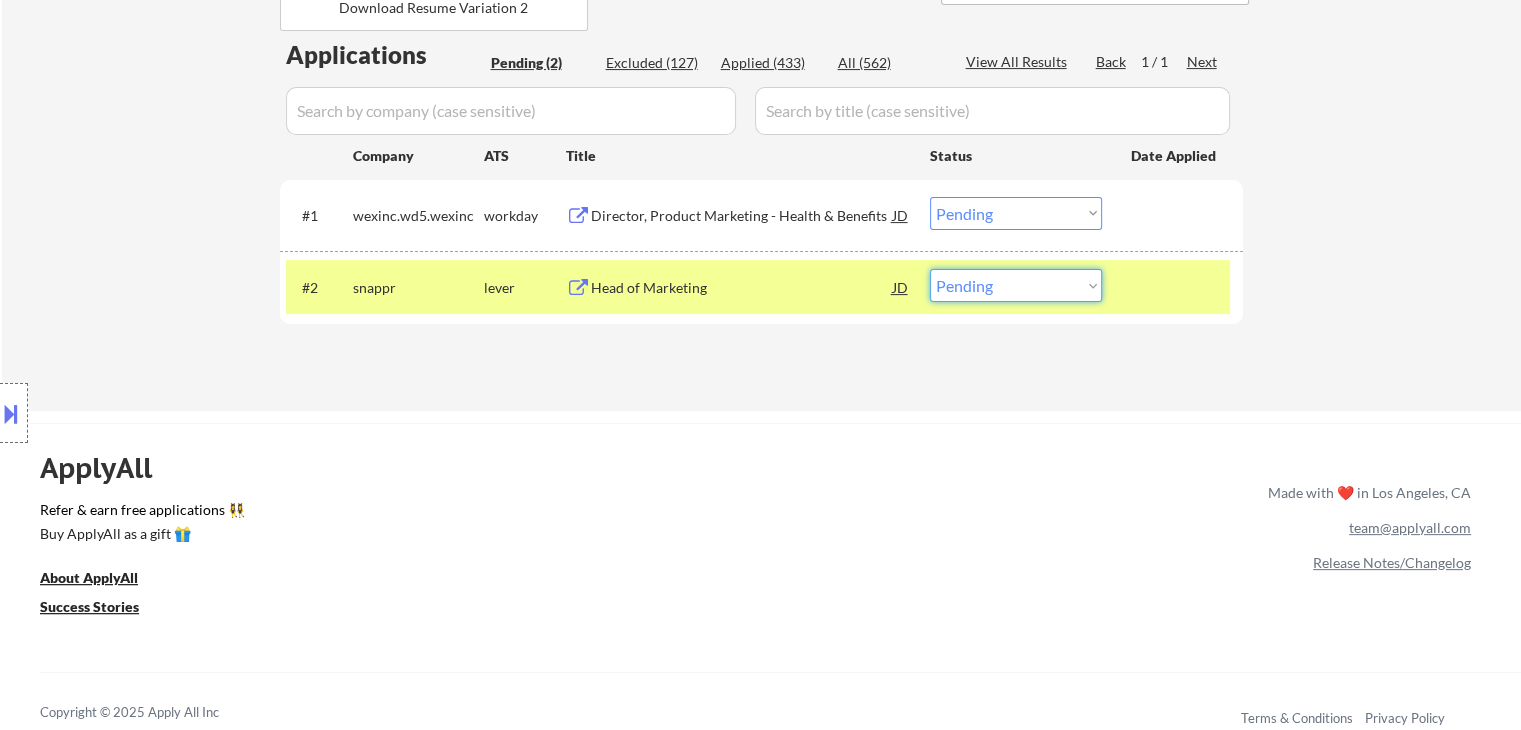 select on ""excluded__expired_"" 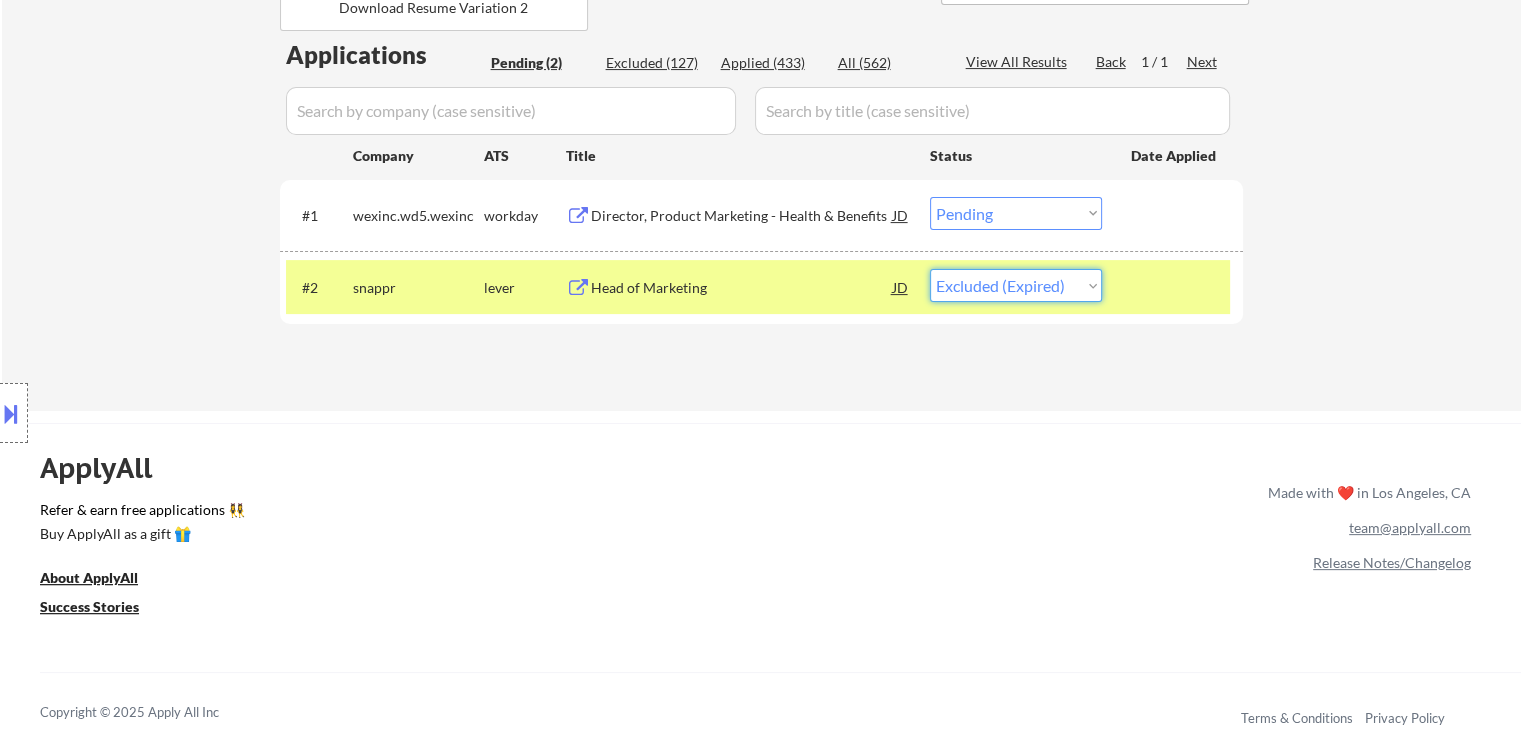 click on "Choose an option... Pending Applied Excluded (Questions) Excluded (Expired) Excluded (Location) Excluded (Bad Match) Excluded (Blocklist) Excluded (Salary) Excluded (Other)" at bounding box center [1016, 285] 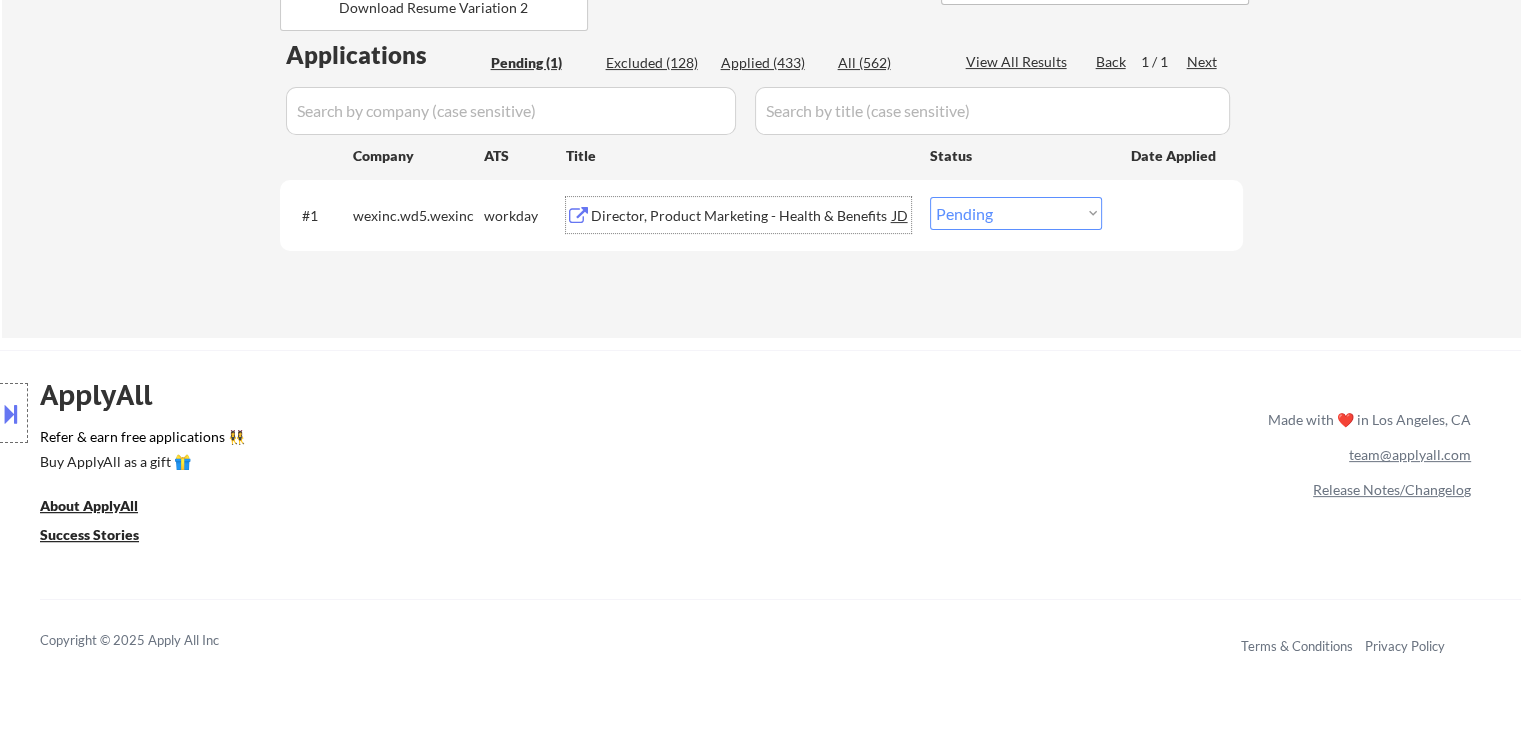 click on "Director, Product Marketing - Health & Benefits" at bounding box center (742, 216) 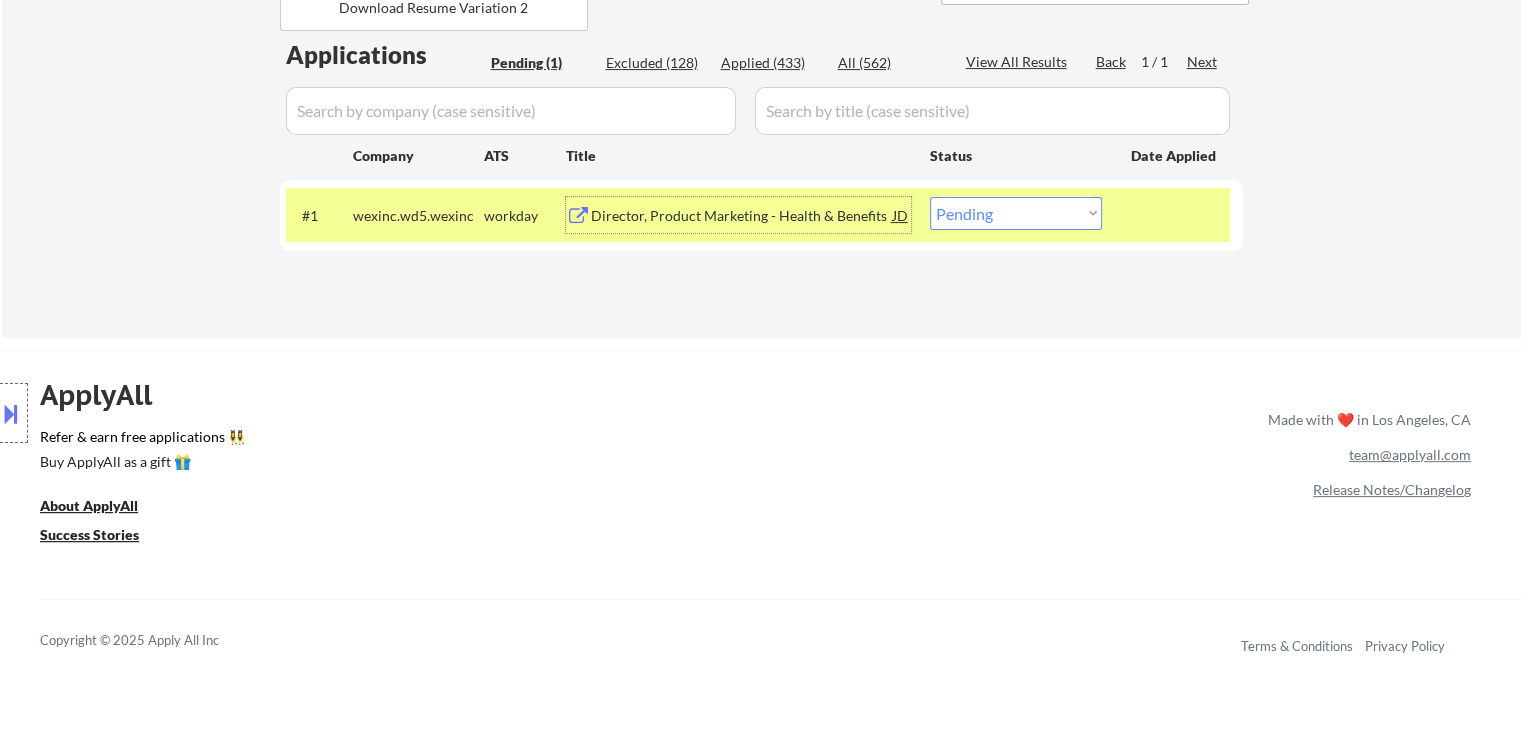 click on "Choose an option... Pending Applied Excluded (Questions) Excluded (Expired) Excluded (Location) Excluded (Bad Match) Excluded (Blocklist) Excluded (Salary) Excluded (Other)" at bounding box center (1016, 213) 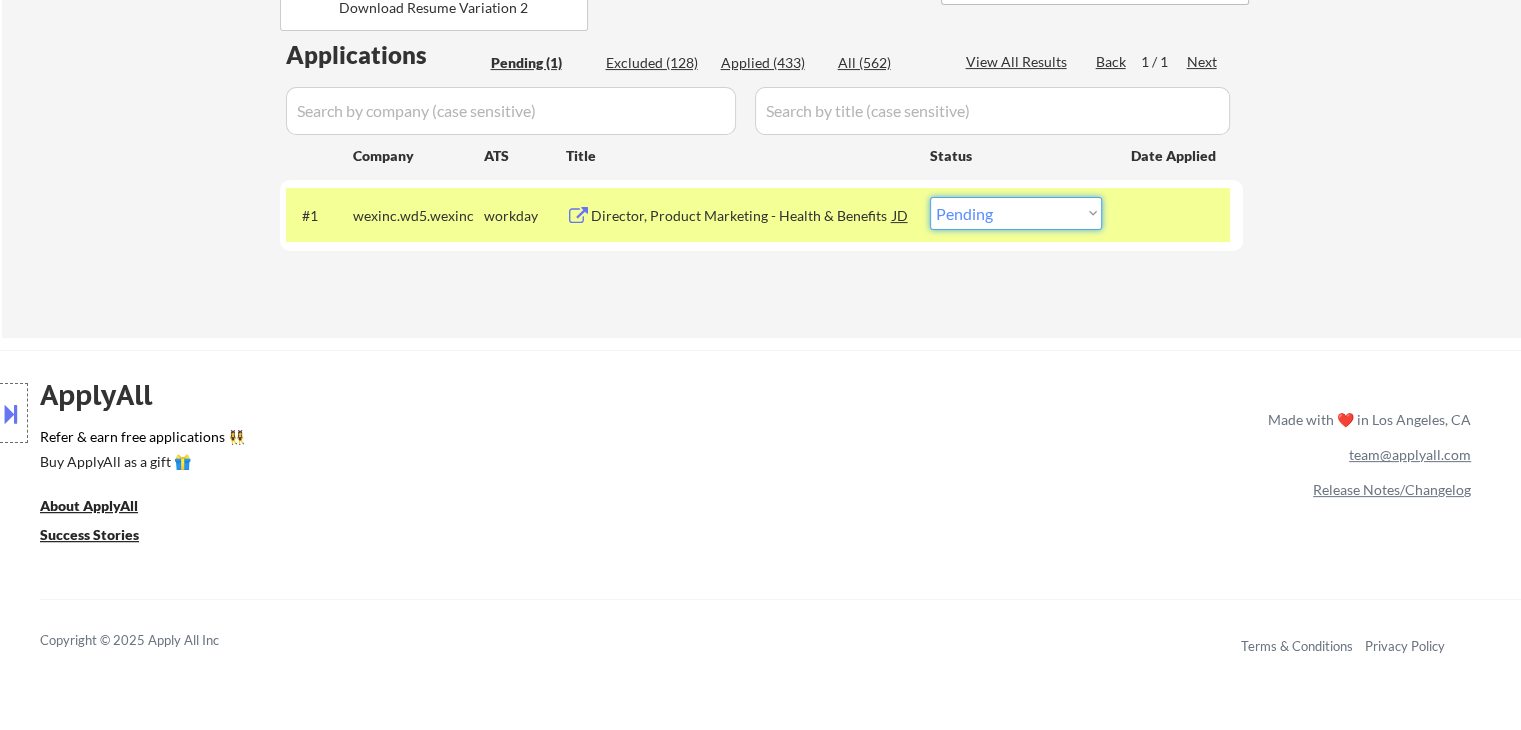 select on ""applied"" 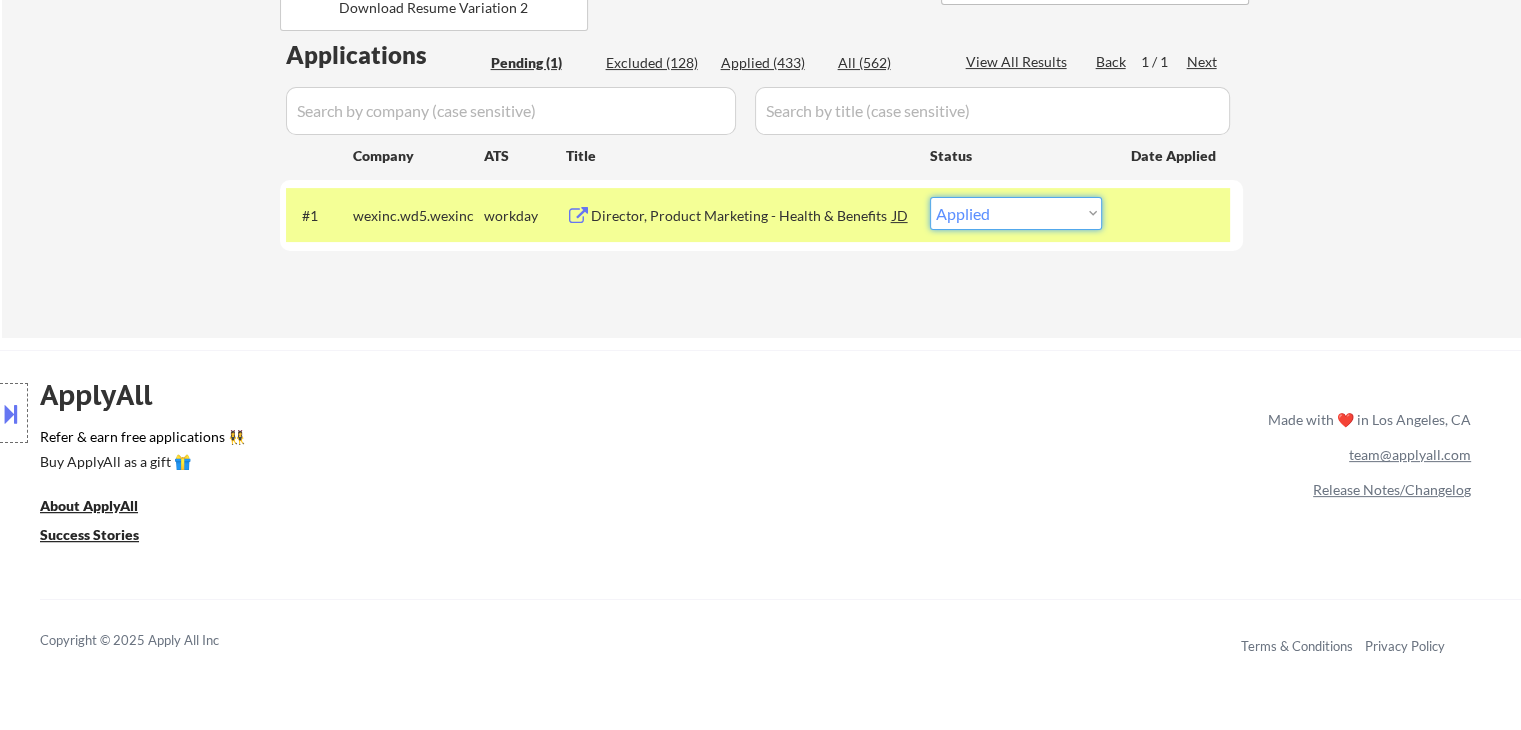 click on "Choose an option... Pending Applied Excluded (Questions) Excluded (Expired) Excluded (Location) Excluded (Bad Match) Excluded (Blocklist) Excluded (Salary) Excluded (Other)" at bounding box center [1016, 213] 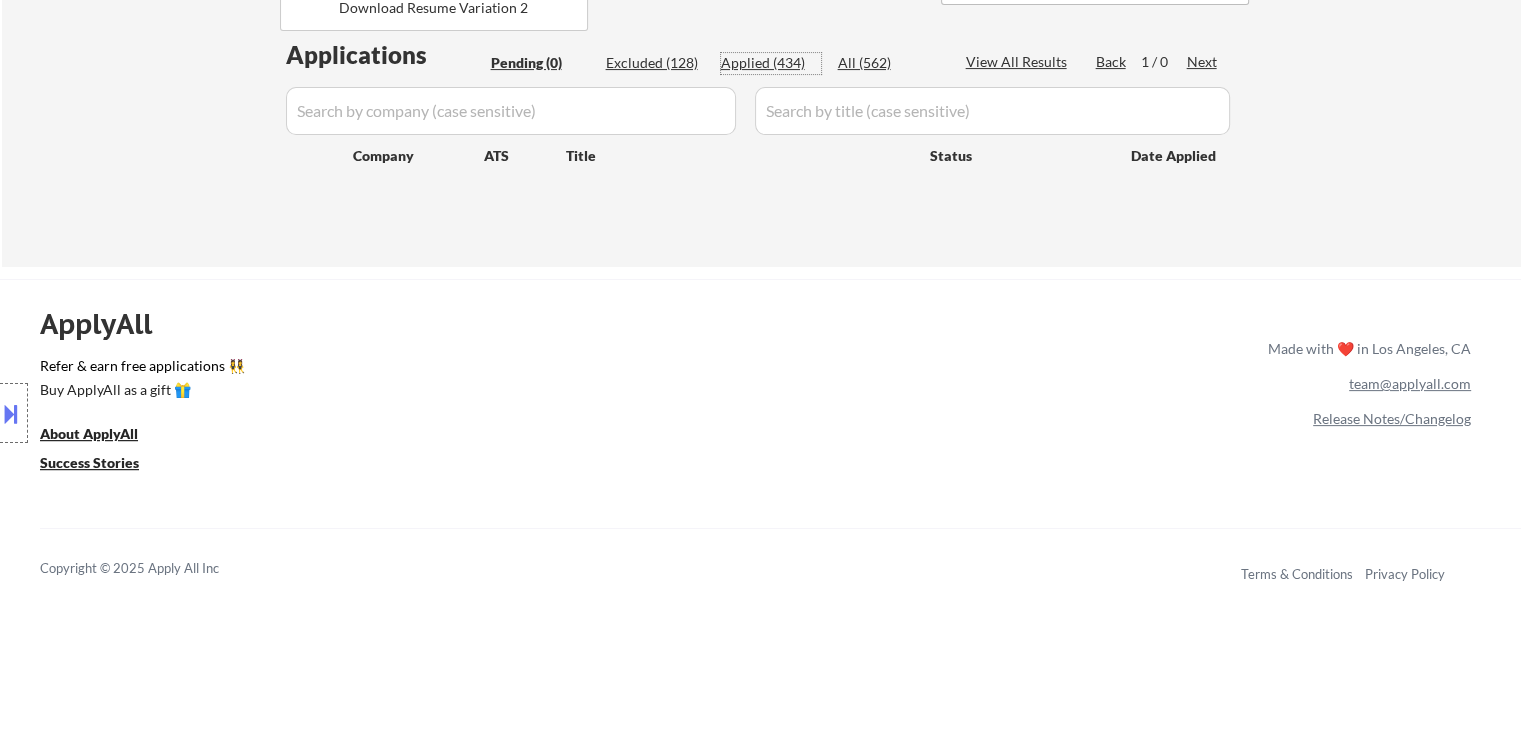 click on "Applied (434)" at bounding box center (771, 63) 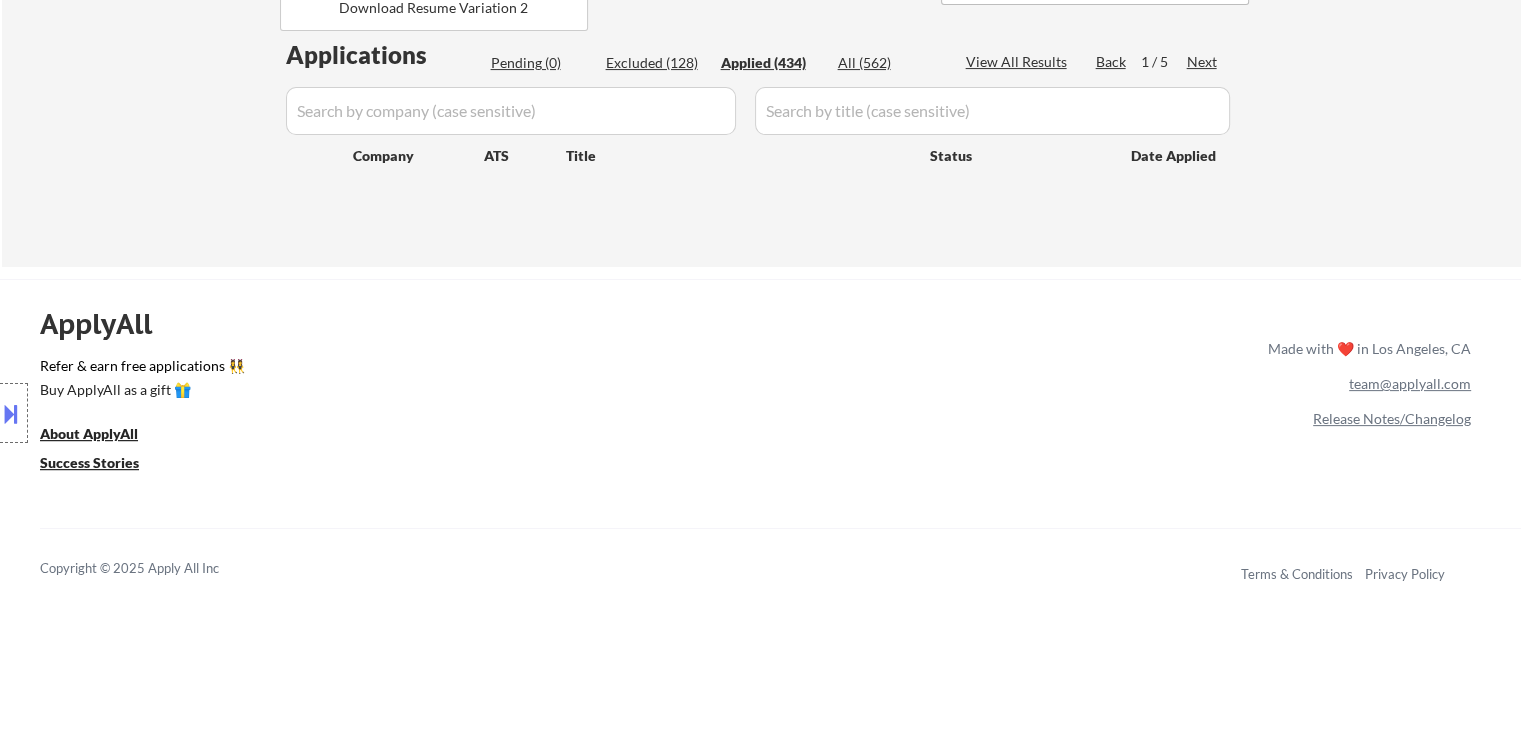 select on ""applied"" 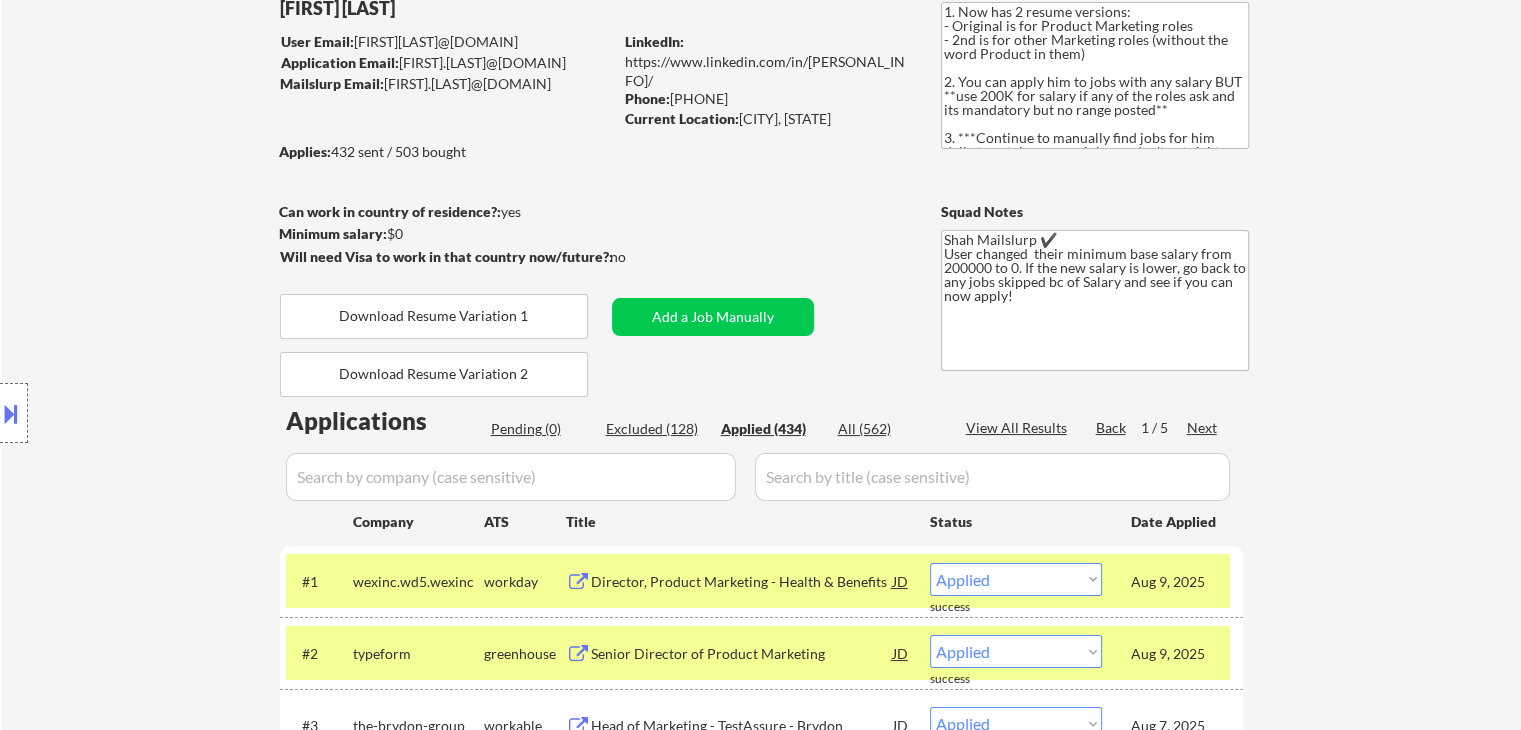 scroll, scrollTop: 100, scrollLeft: 0, axis: vertical 